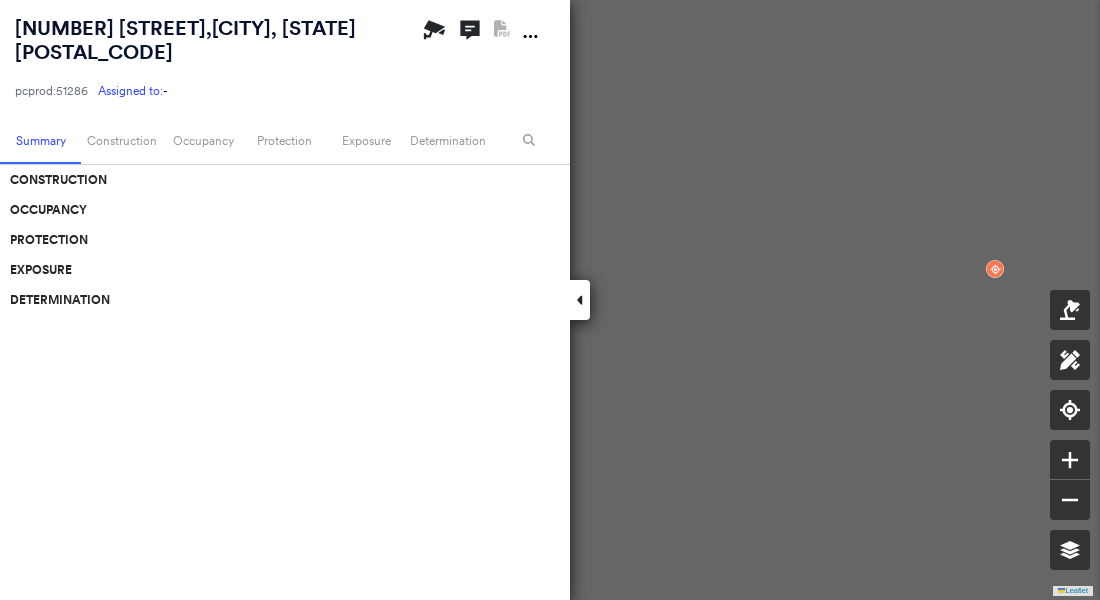 scroll, scrollTop: 0, scrollLeft: 0, axis: both 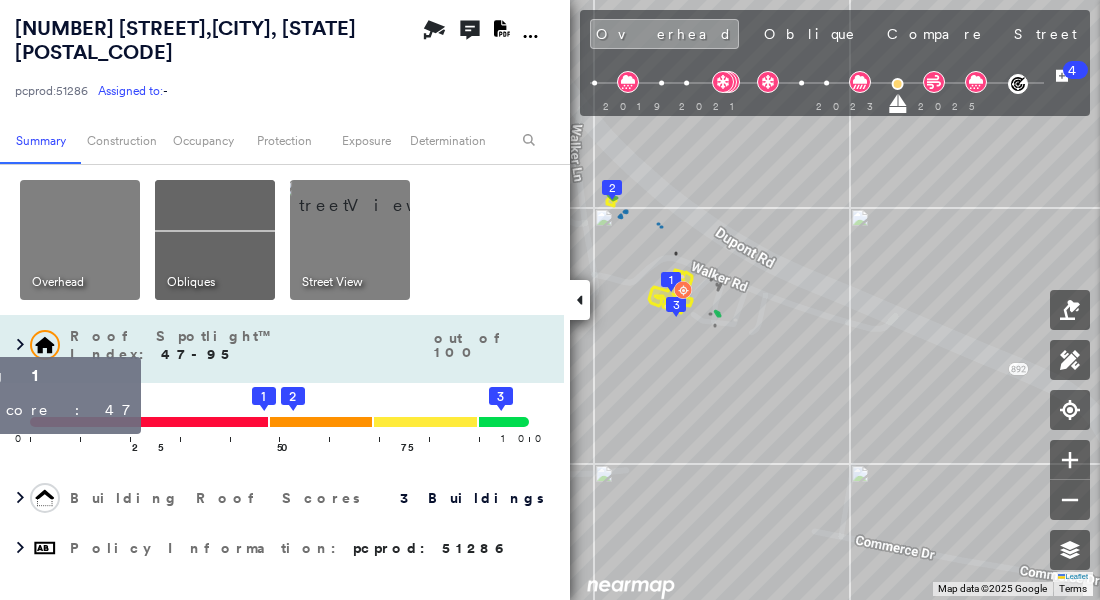 click on "1" 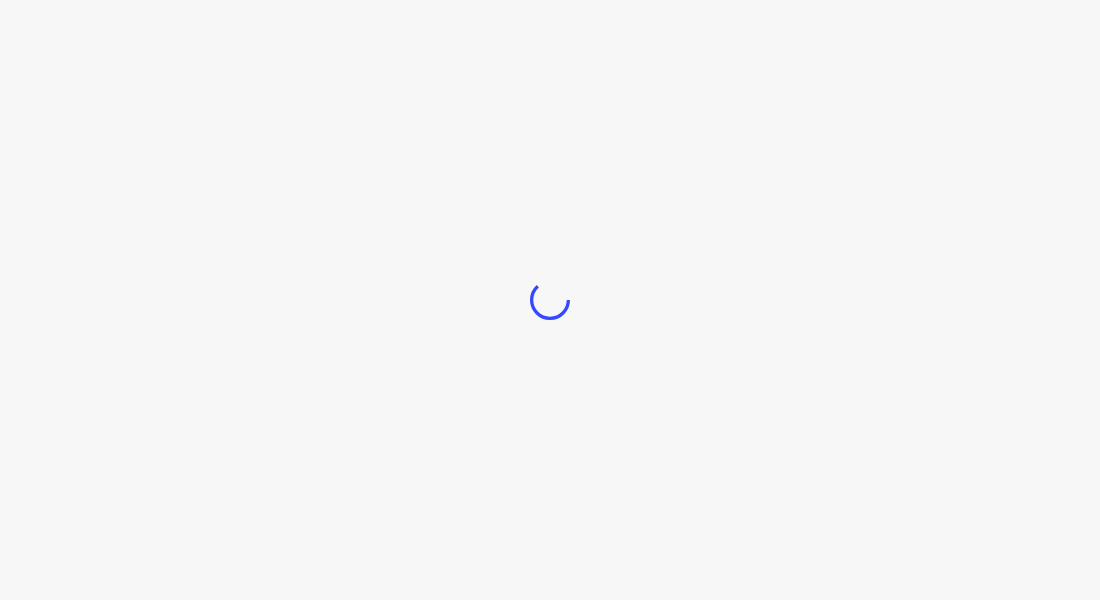 scroll, scrollTop: 0, scrollLeft: 0, axis: both 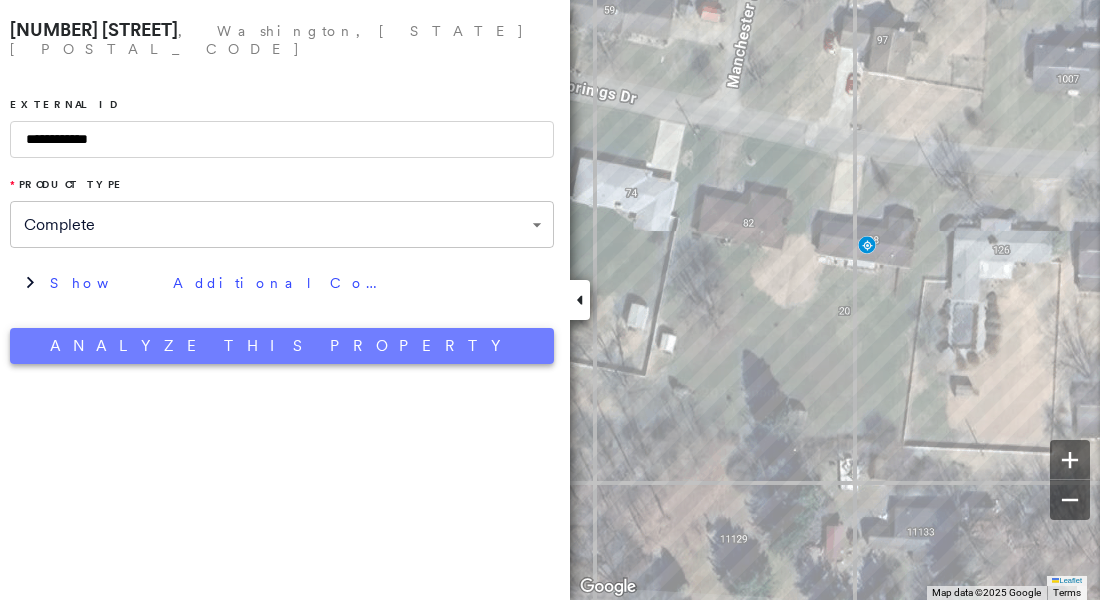 click on "Analyze This Property" at bounding box center (282, 346) 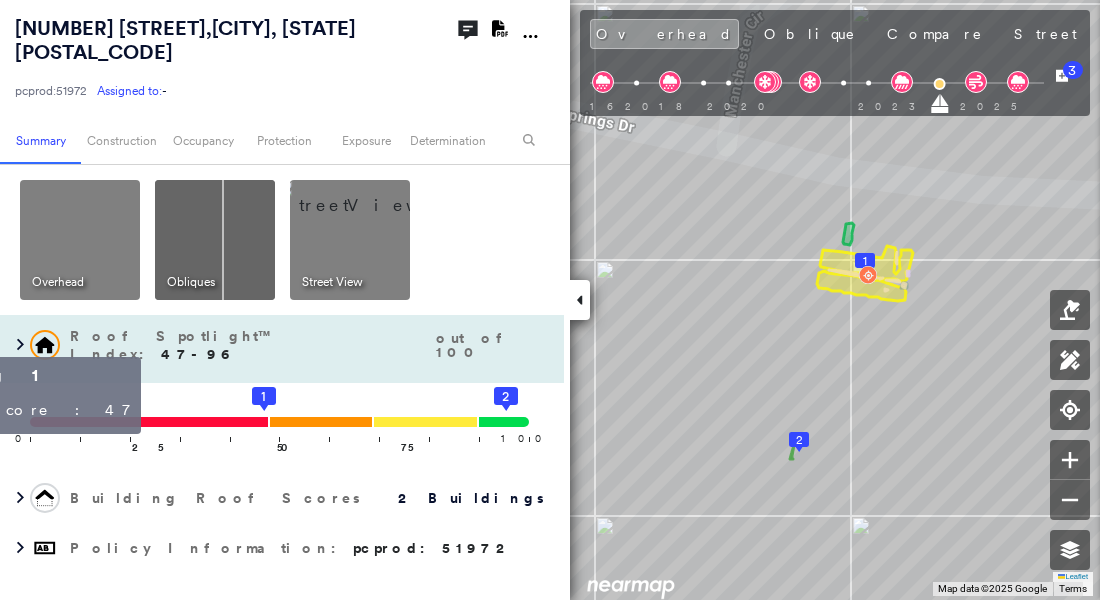 click 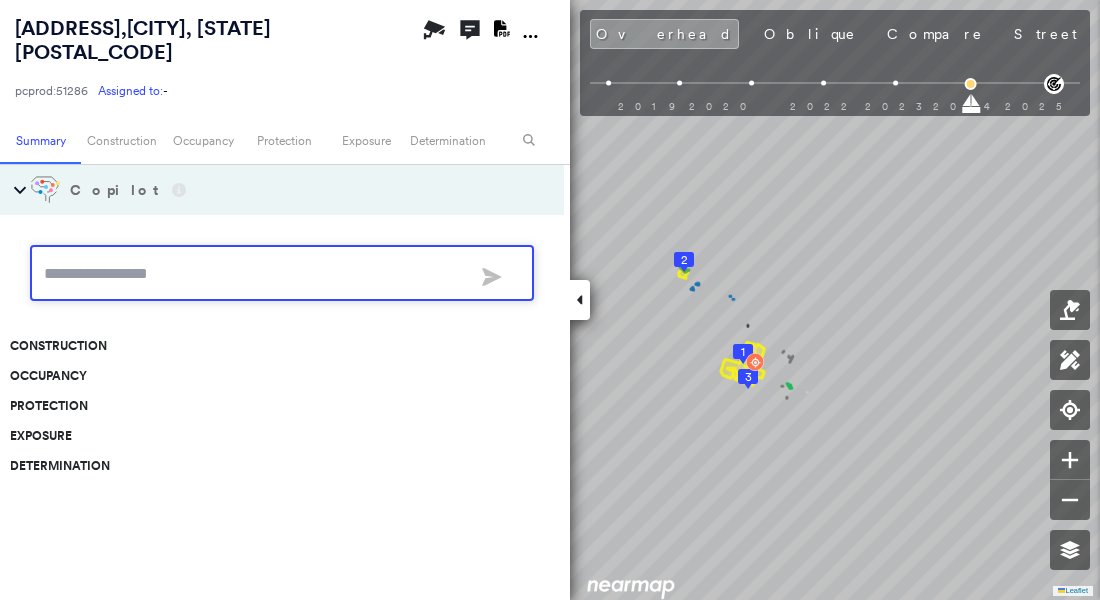 scroll, scrollTop: 0, scrollLeft: 0, axis: both 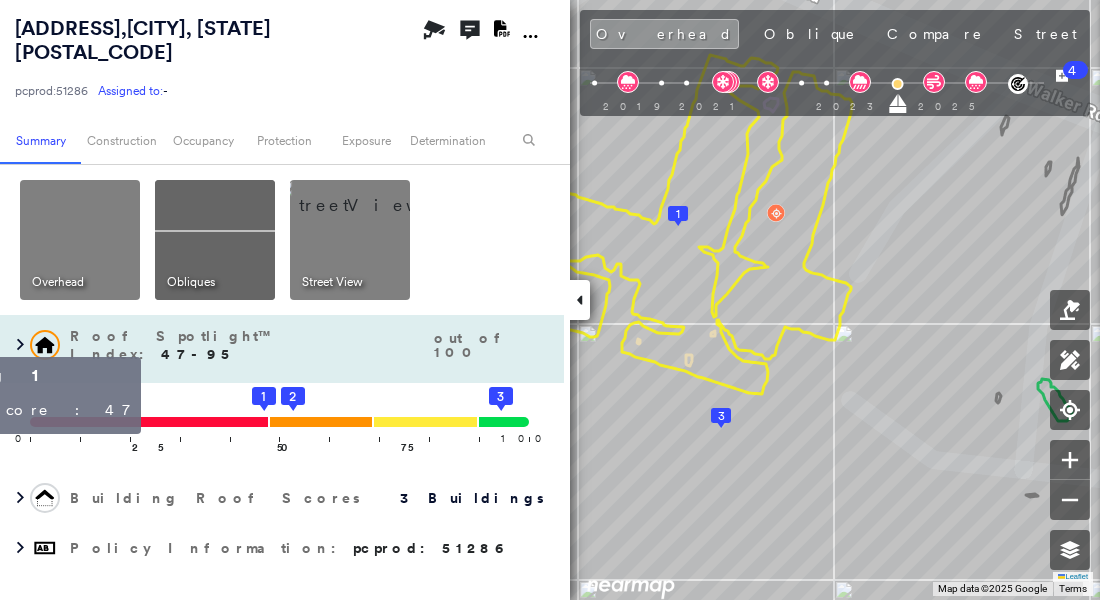 click 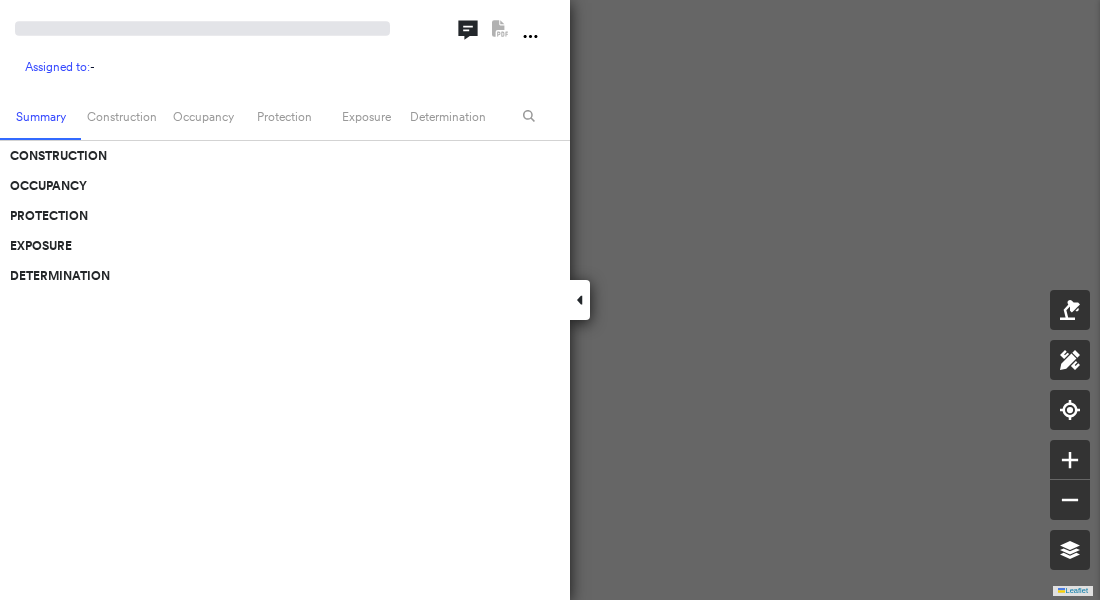 scroll, scrollTop: 0, scrollLeft: 0, axis: both 